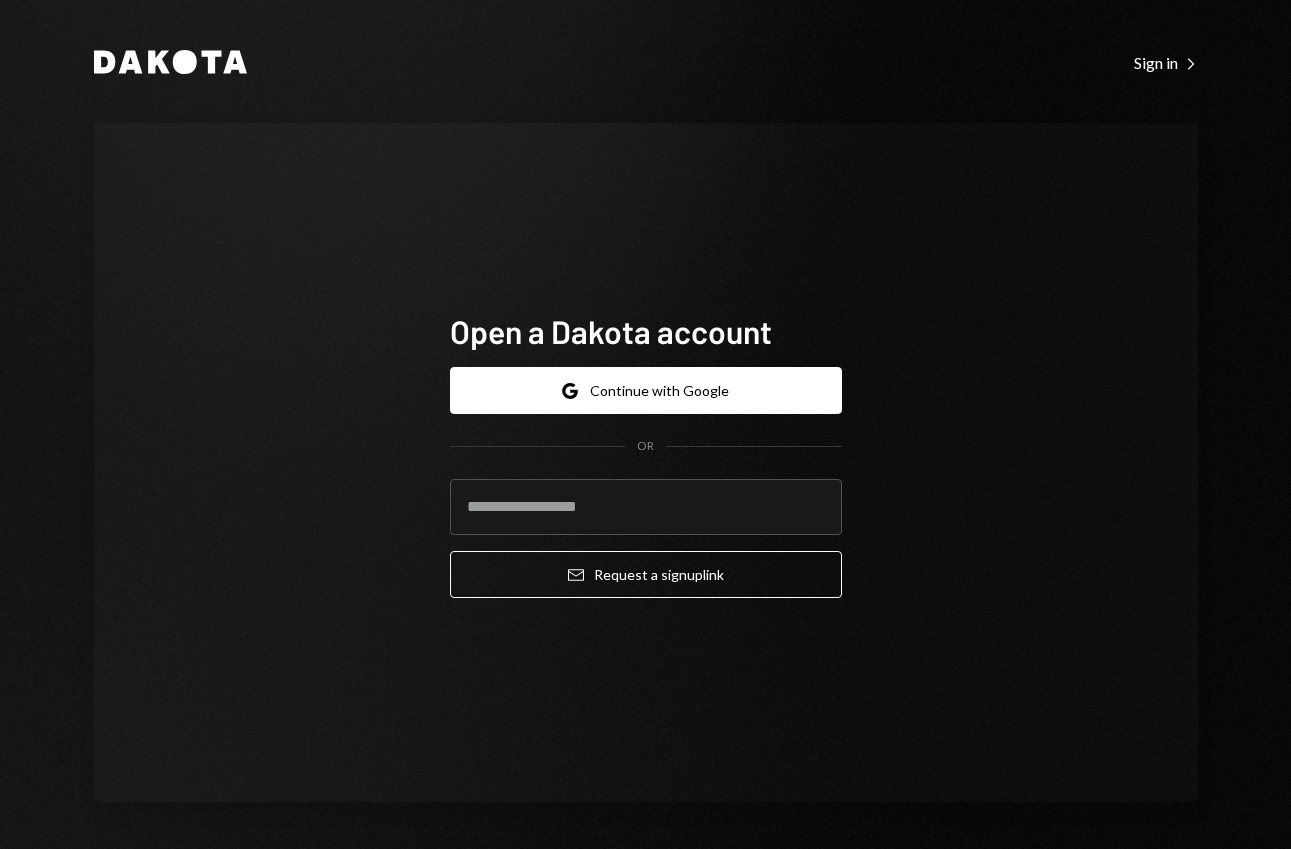 scroll, scrollTop: 0, scrollLeft: 0, axis: both 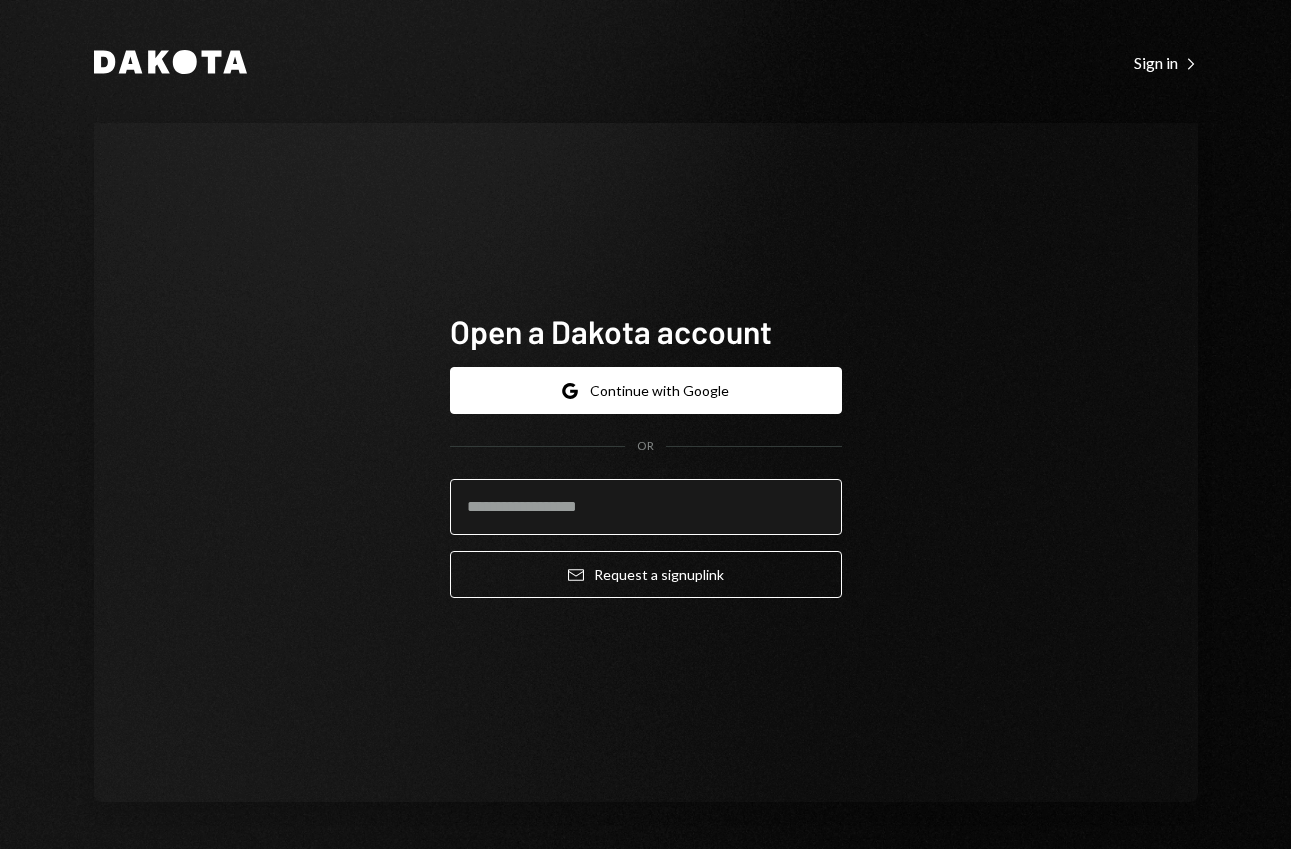 click at bounding box center (646, 507) 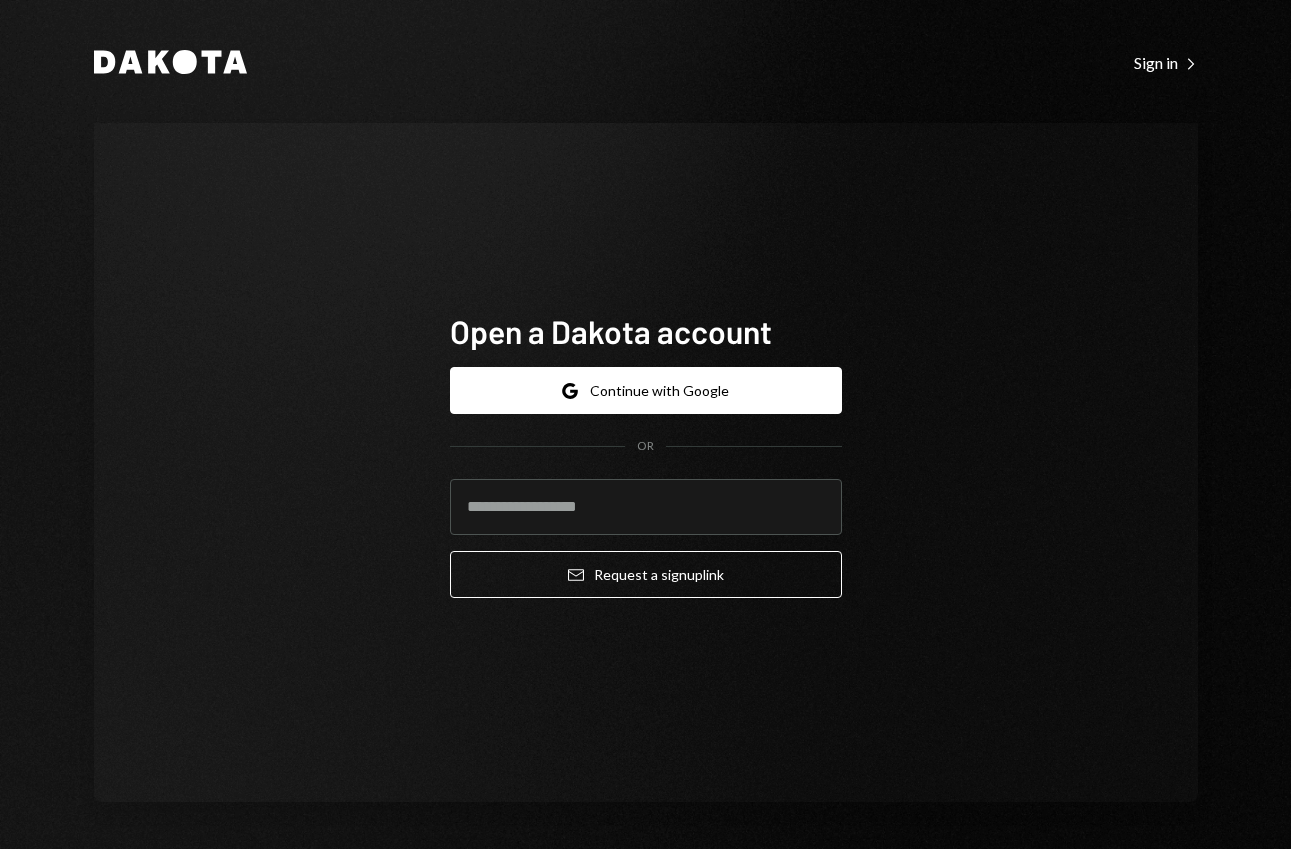 click on "Open a Dakota account Google  Continue with Google OR Email Request a sign  up  link" at bounding box center [646, 462] 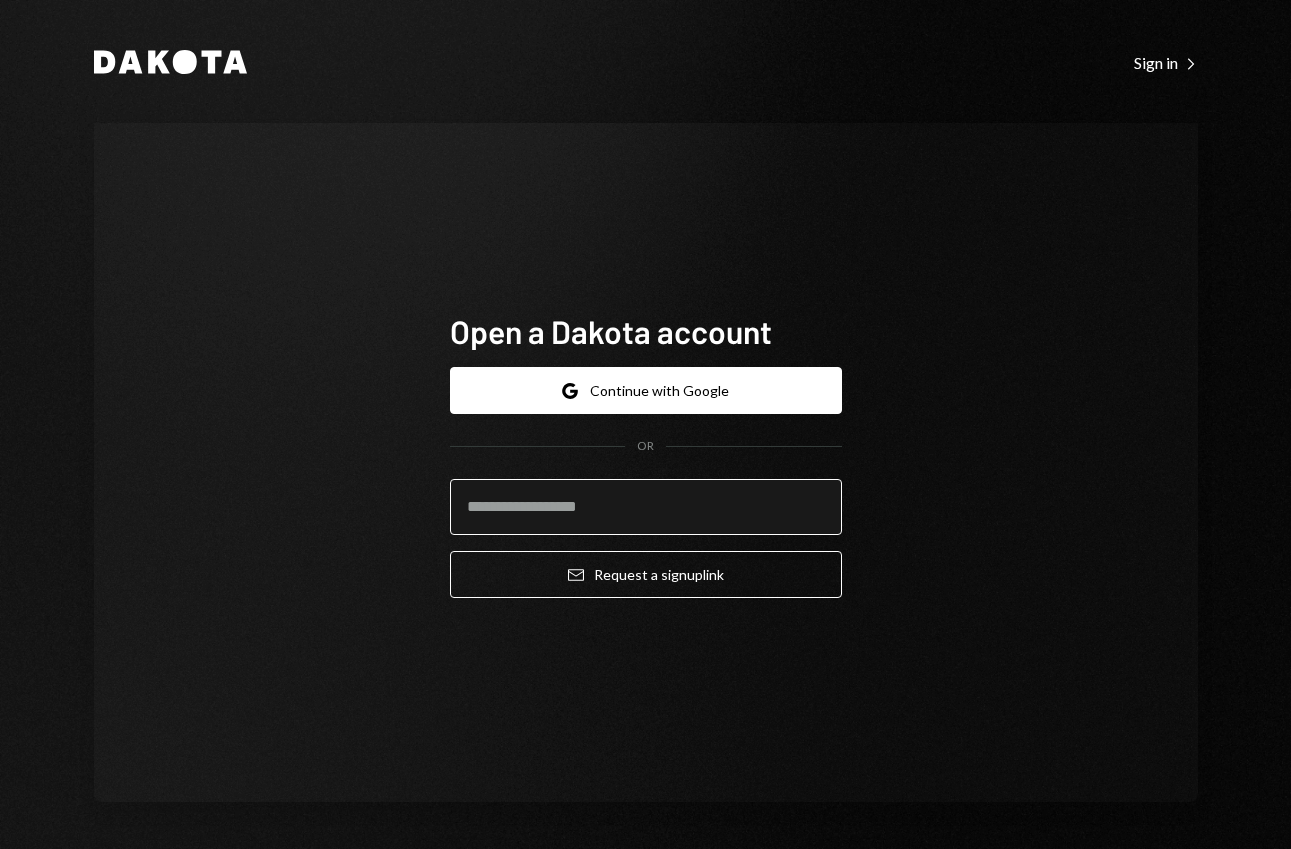 click at bounding box center (646, 507) 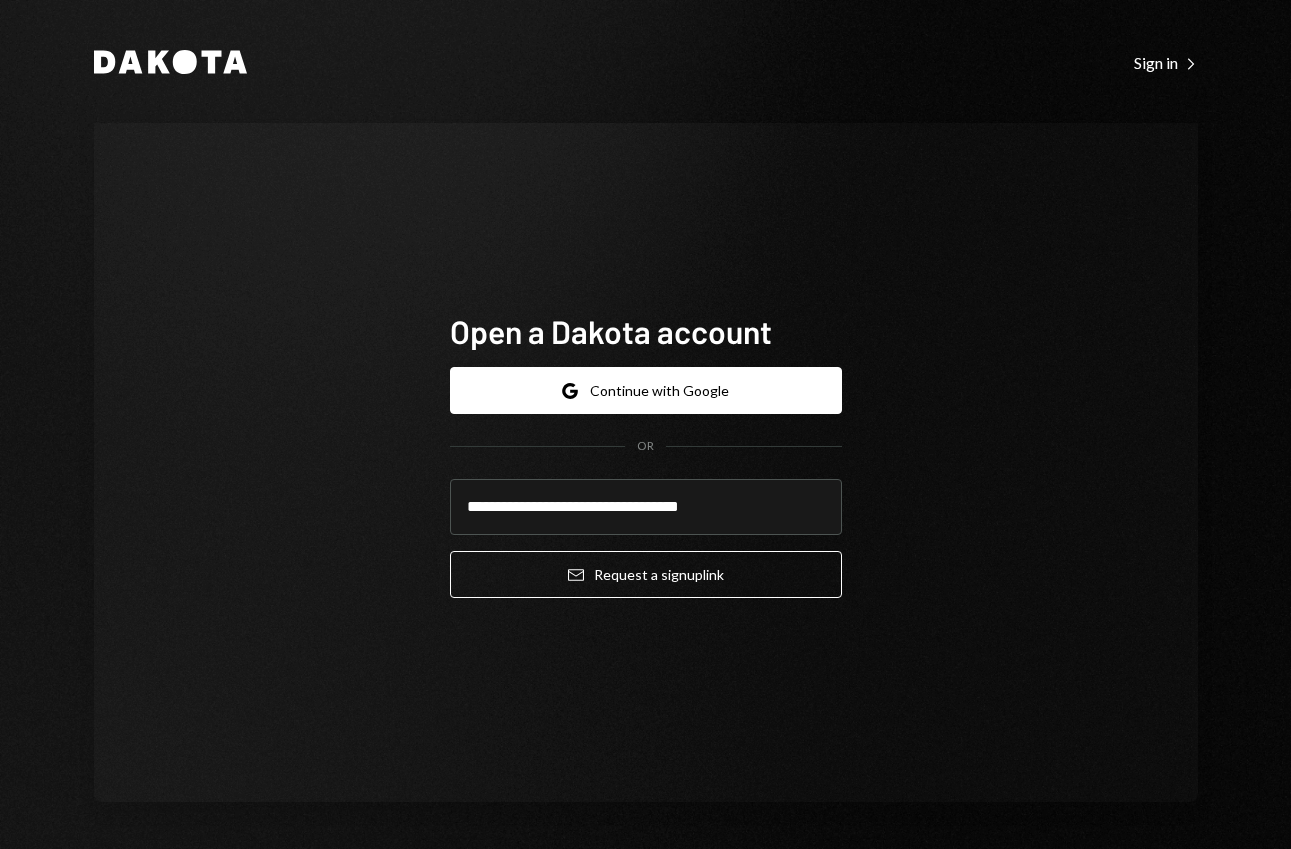 type on "**********" 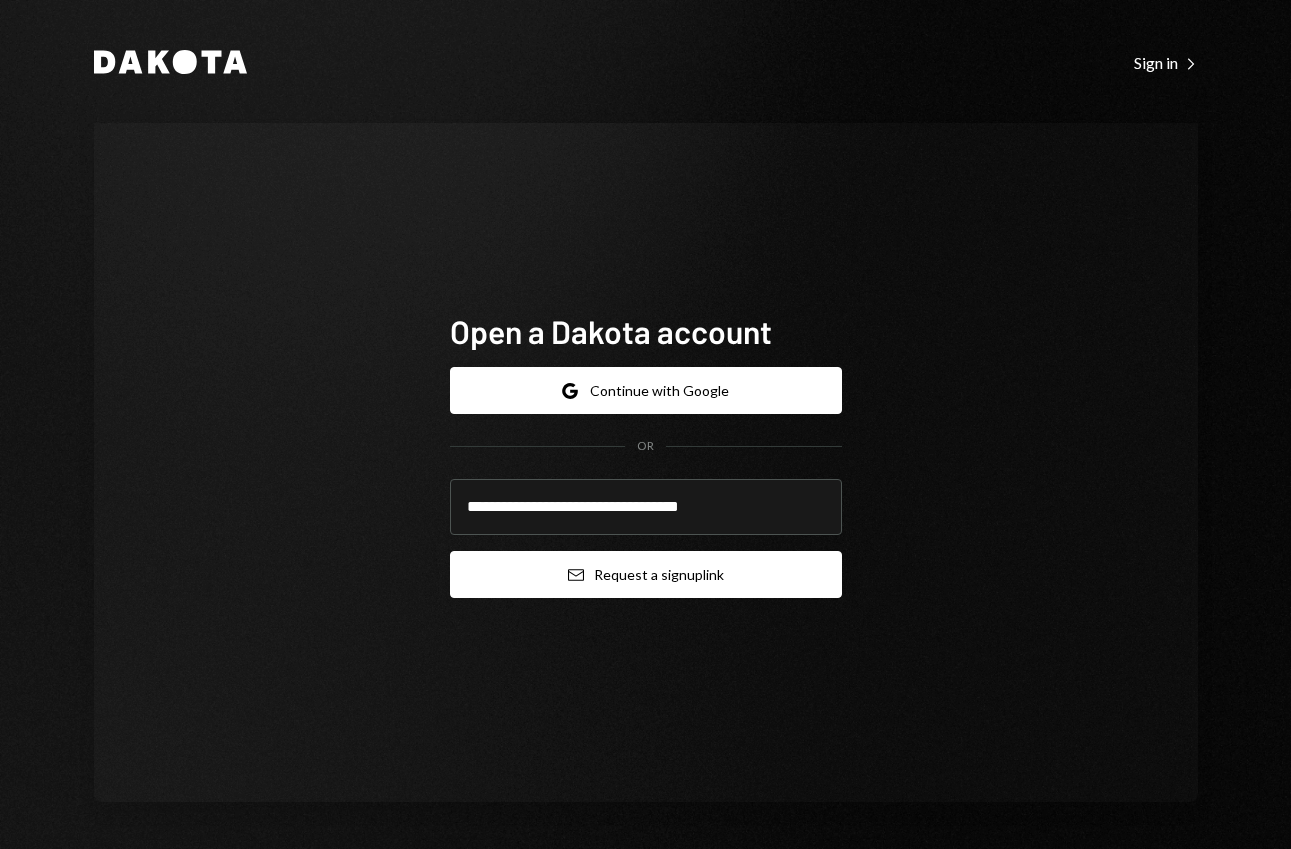 click on "Email Request a sign  up  link" at bounding box center [646, 574] 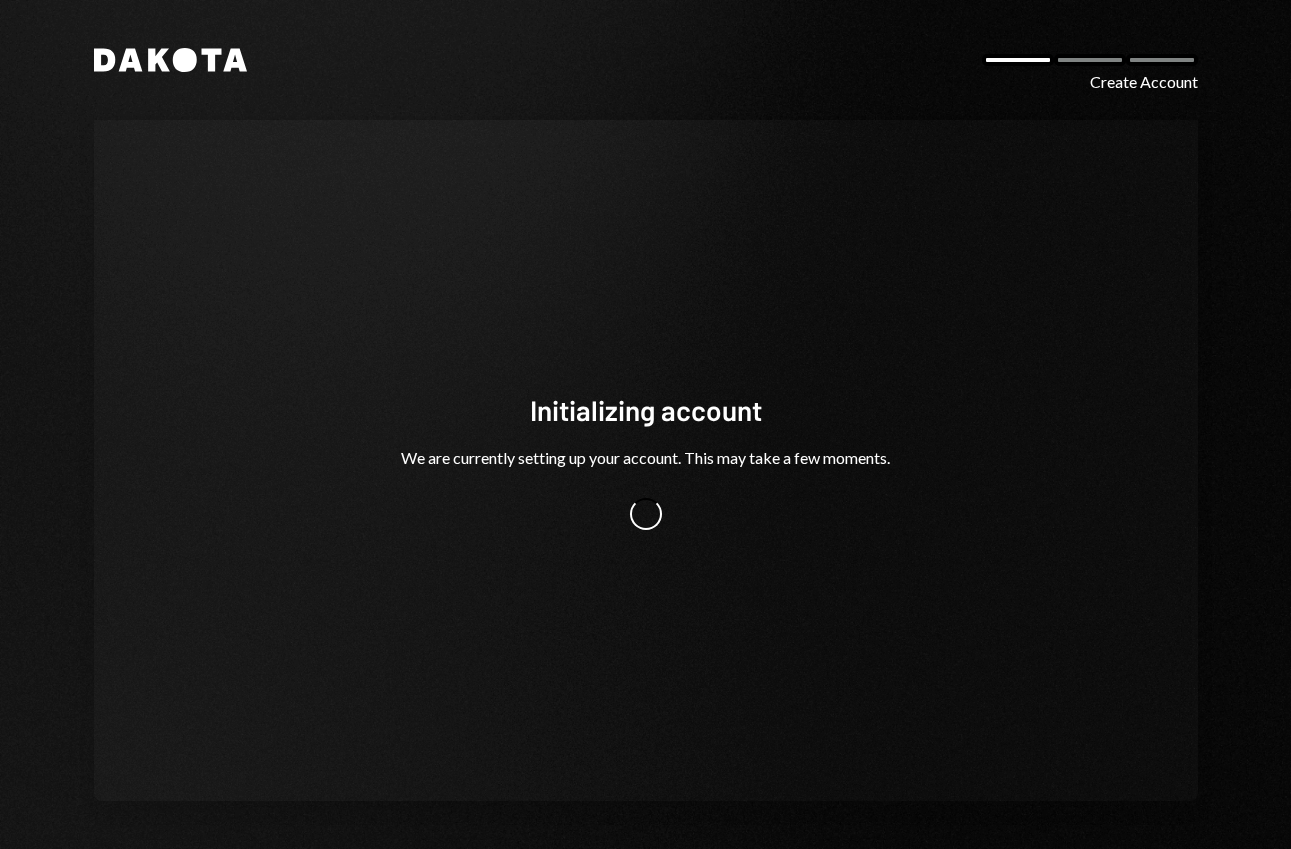 scroll, scrollTop: 0, scrollLeft: 0, axis: both 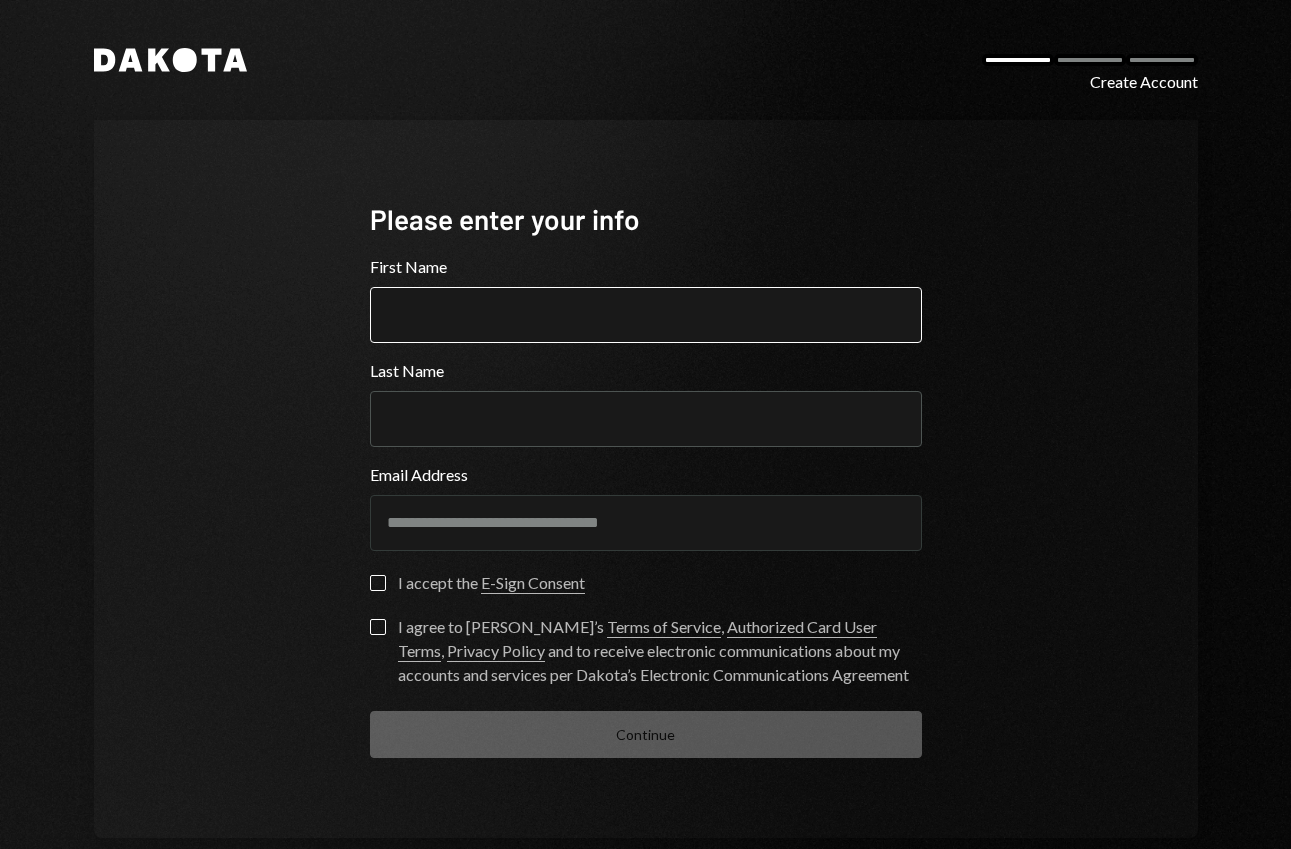 click on "First Name" at bounding box center [646, 315] 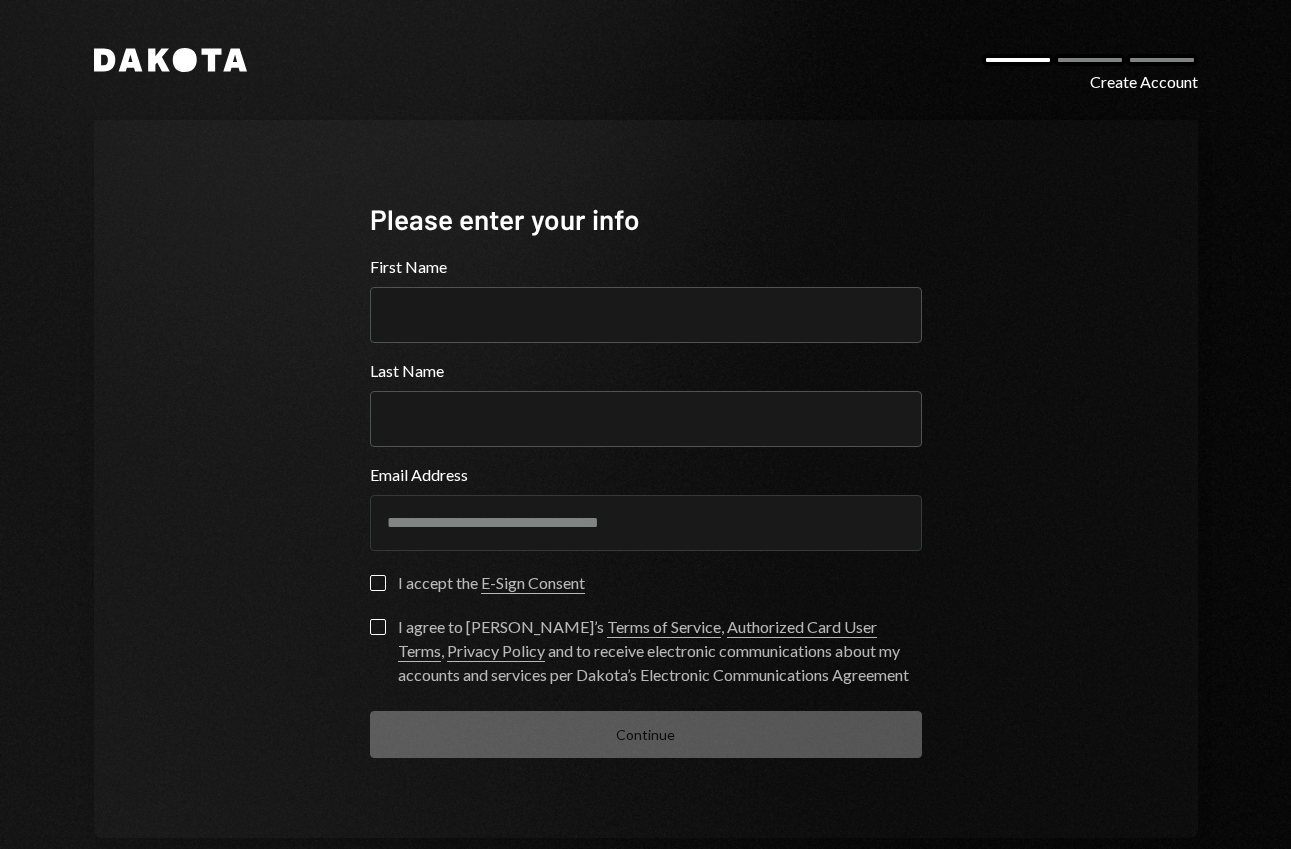 paste on "*****" 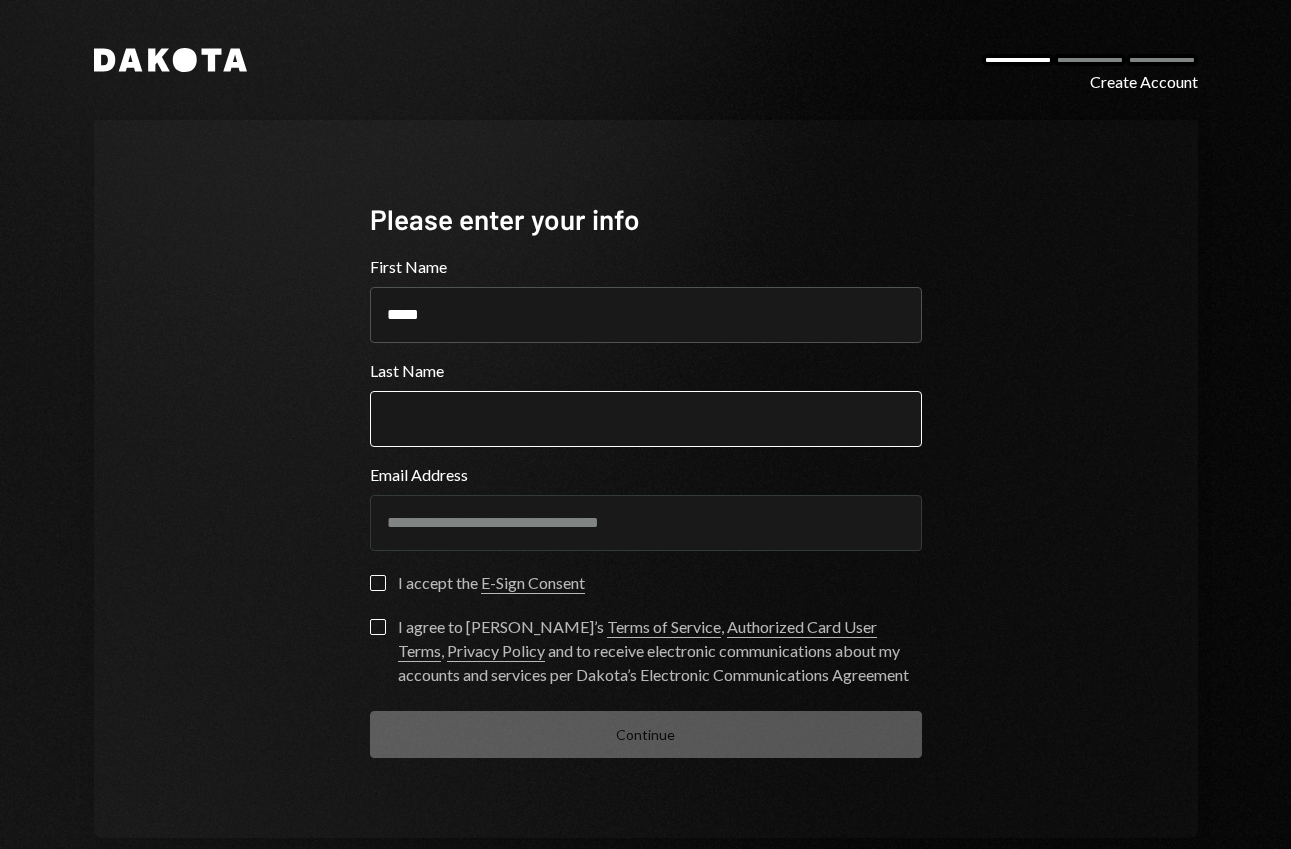 type on "*****" 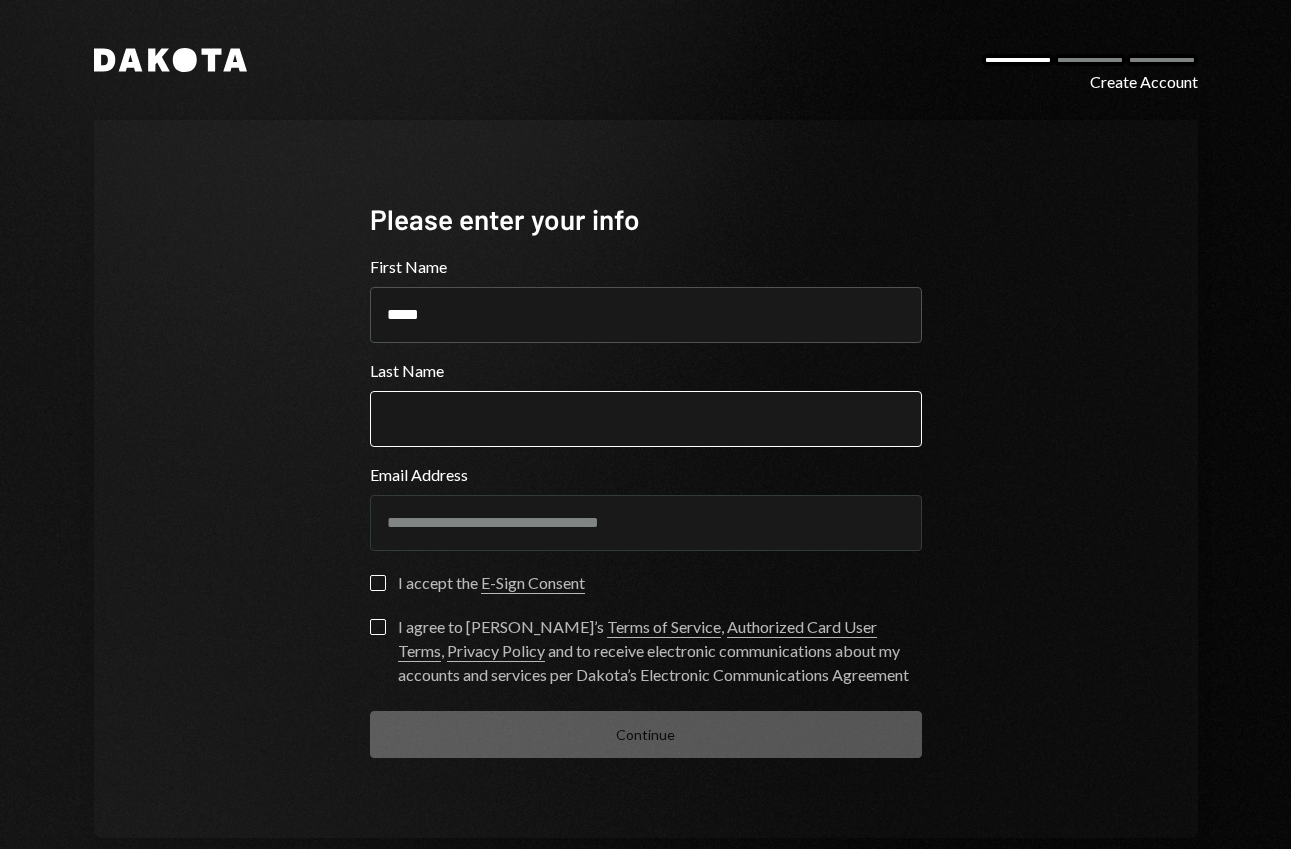 click on "Last Name" at bounding box center [646, 419] 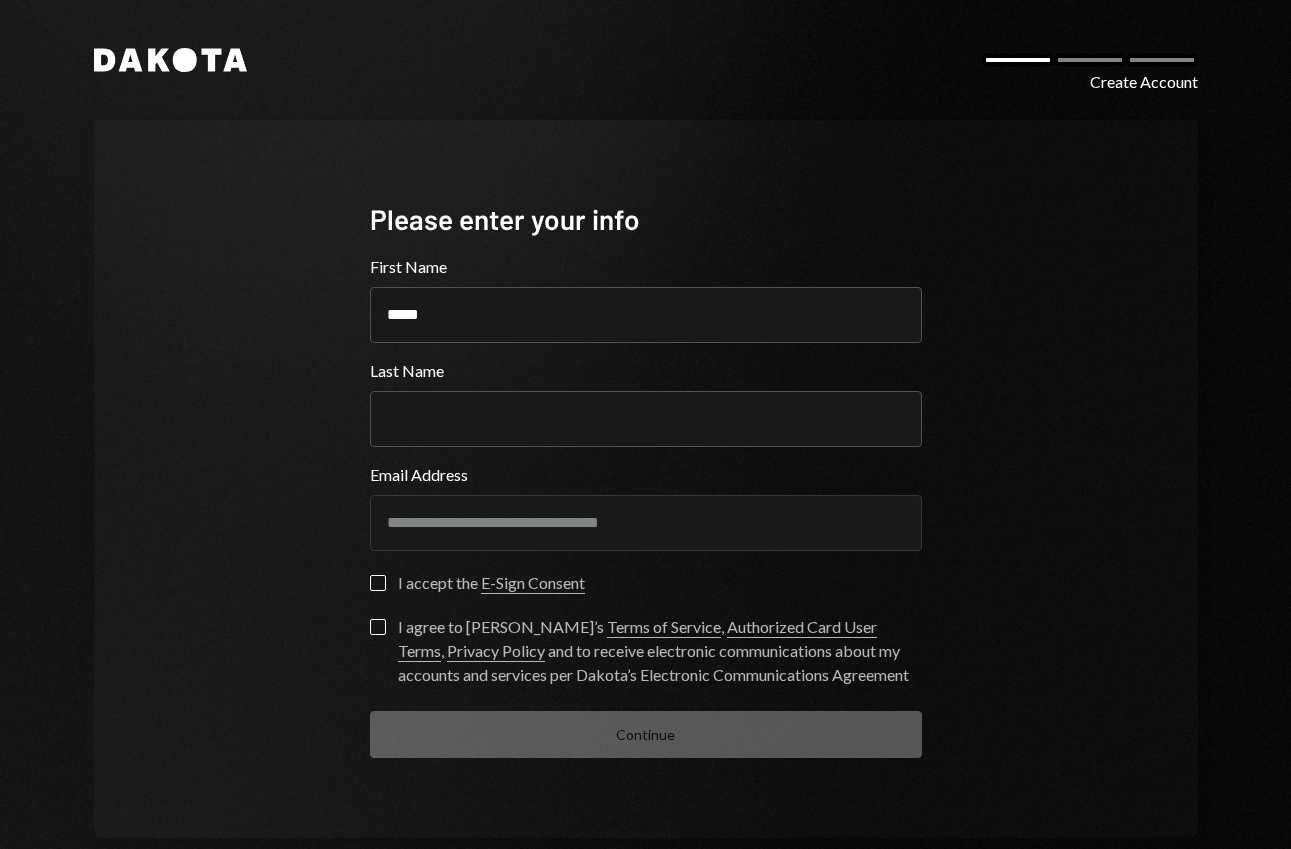 paste on "**********" 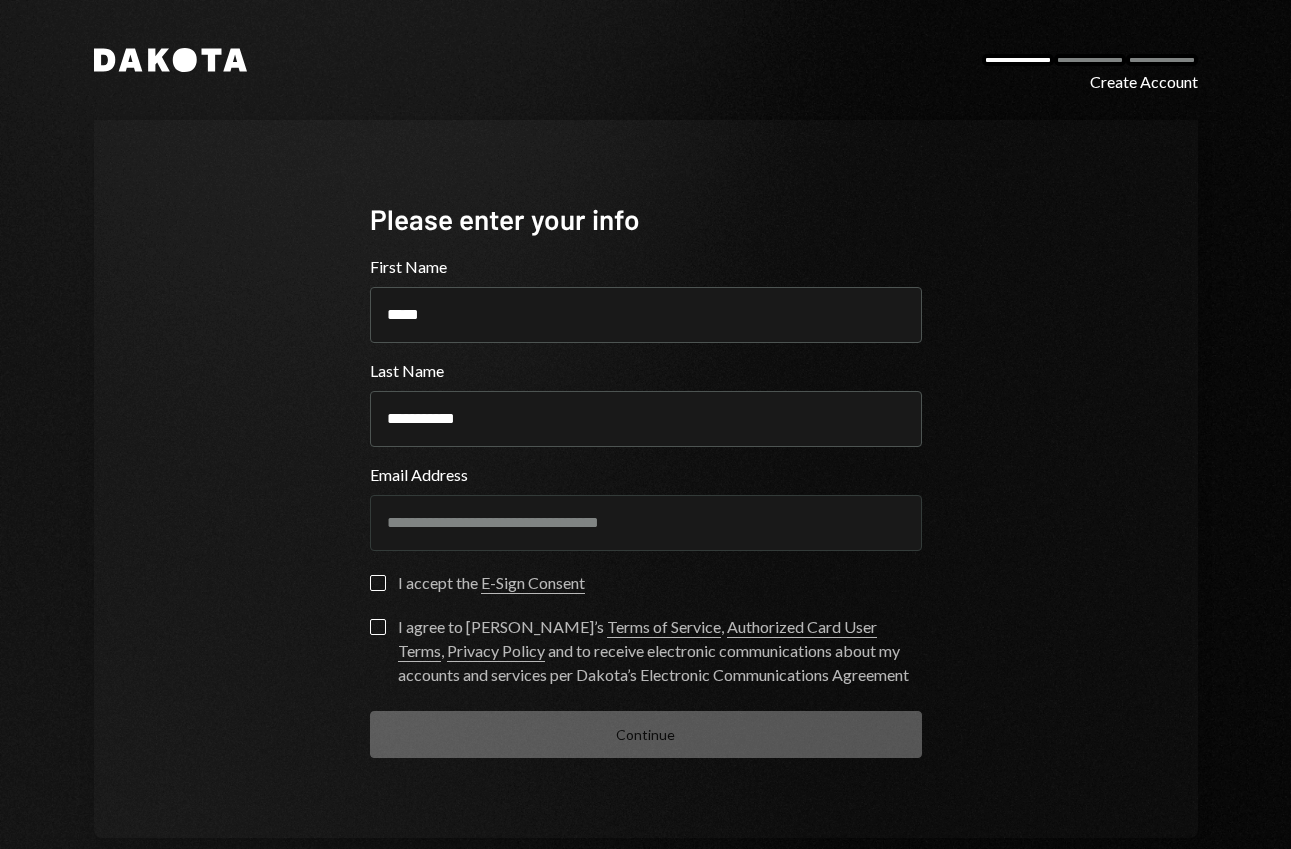 type on "**********" 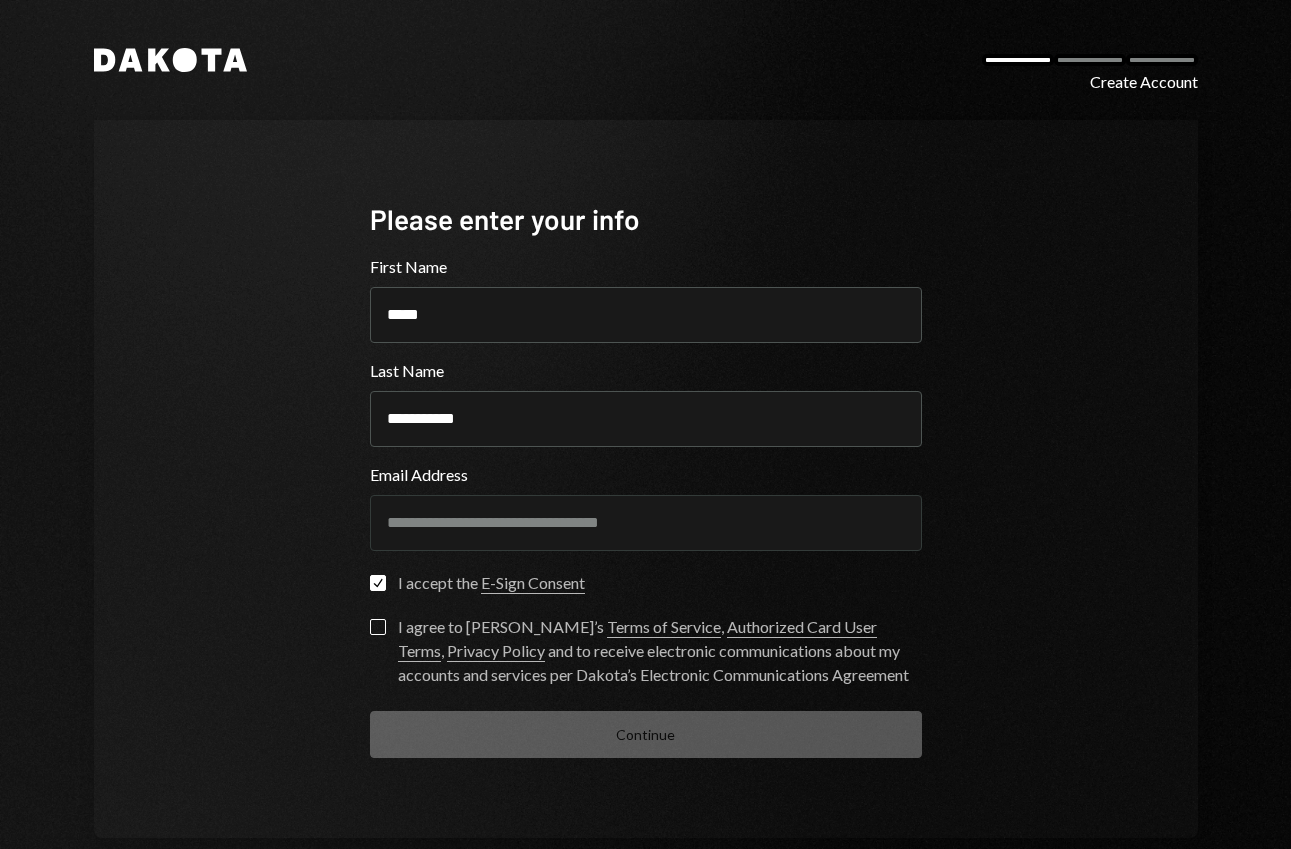 click on "I agree to Dakota’s   Terms of Service ,   Authorized Card User Terms ,   Privacy Policy   and to receive electronic communications about my accounts and services per Dakota’s Electronic Communications Agreement" at bounding box center (378, 627) 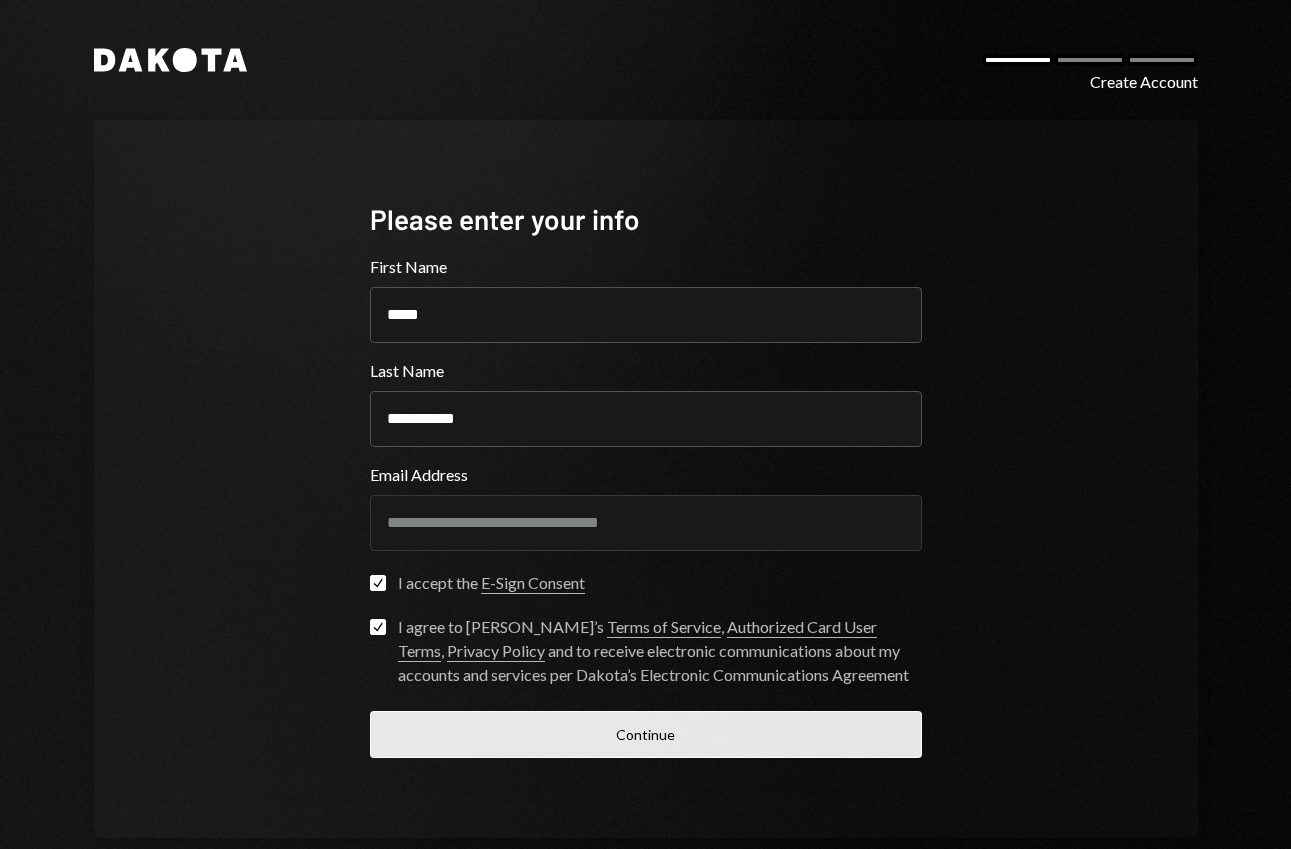 click on "Continue" at bounding box center [646, 734] 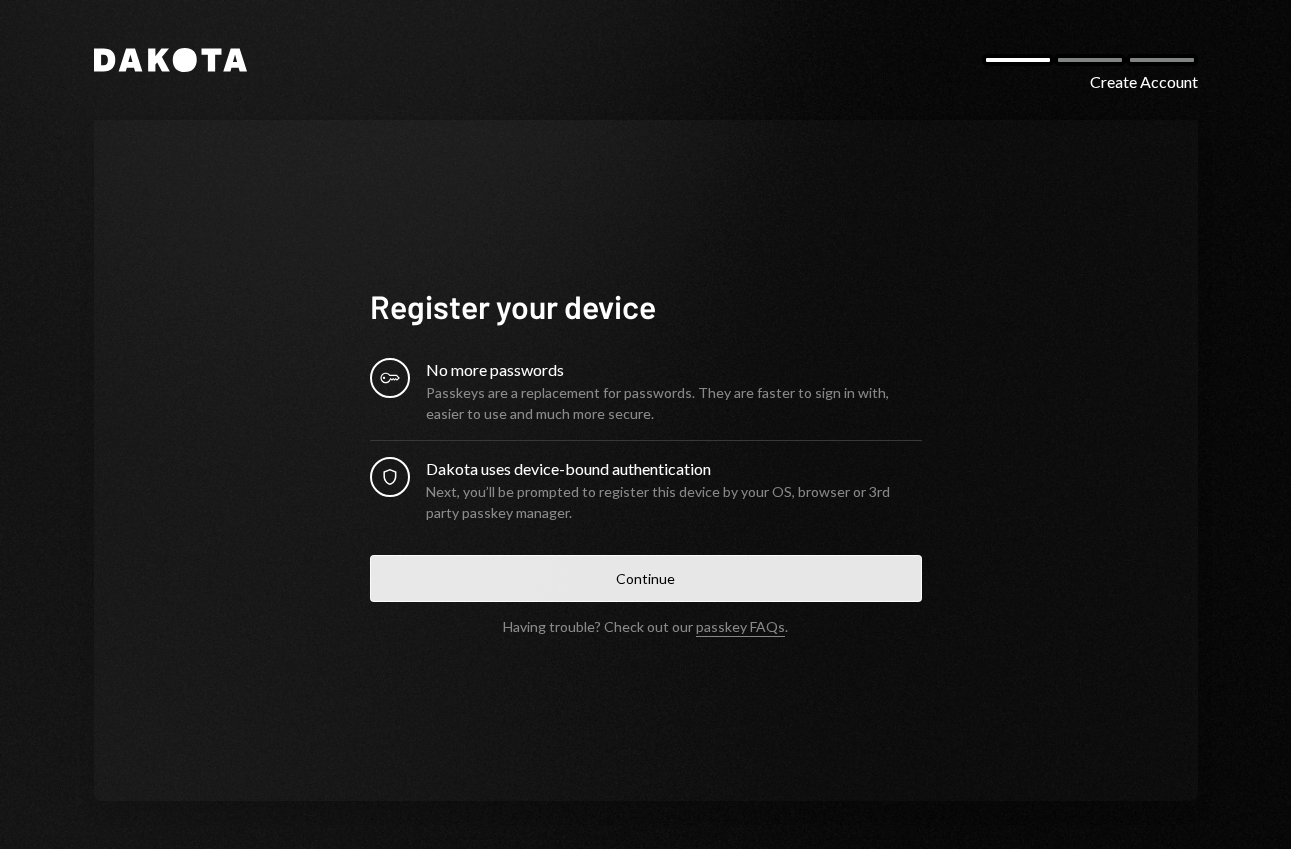 click on "Continue" at bounding box center [646, 578] 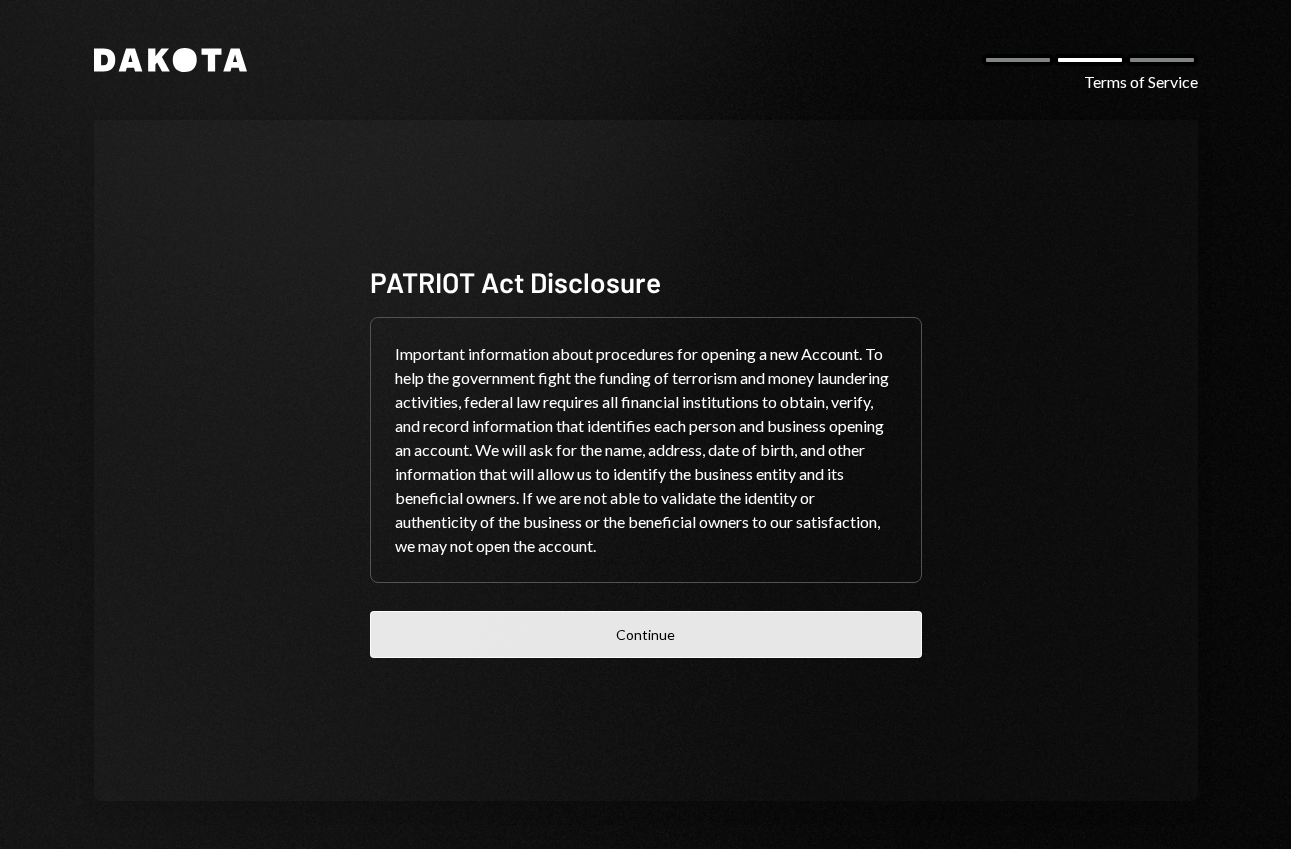 click on "Continue" at bounding box center (646, 634) 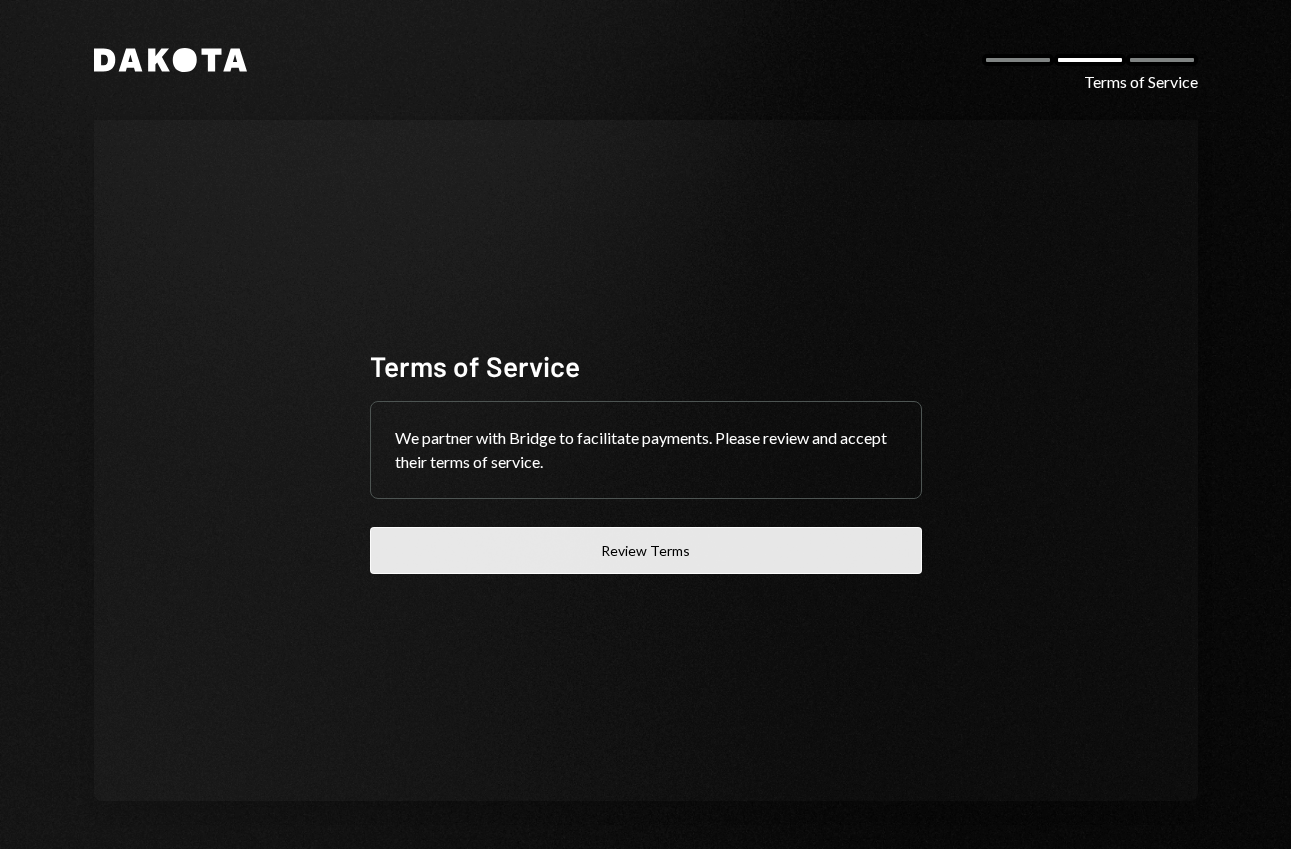 click on "Review Terms" at bounding box center (646, 550) 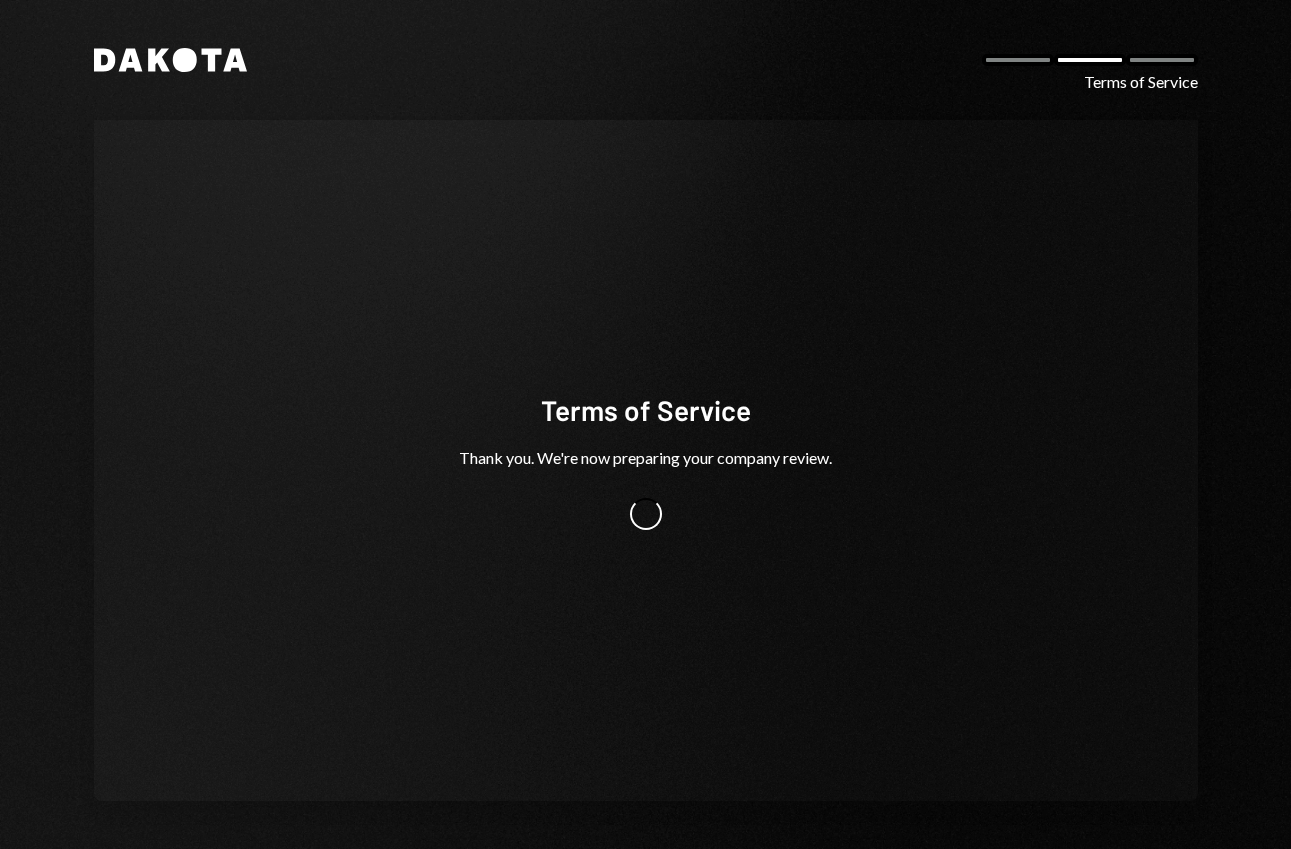 scroll, scrollTop: 0, scrollLeft: 0, axis: both 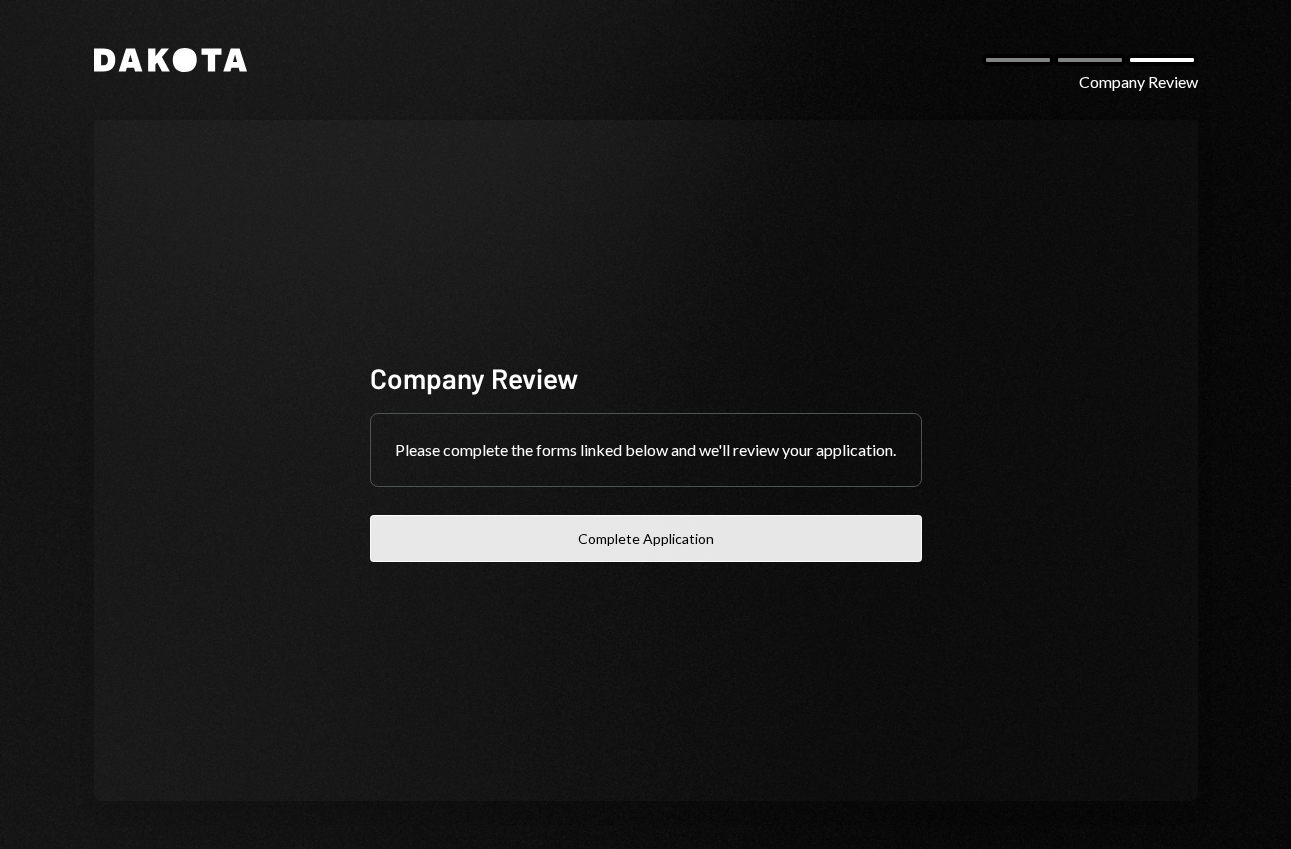 click on "Complete Application" at bounding box center [646, 538] 